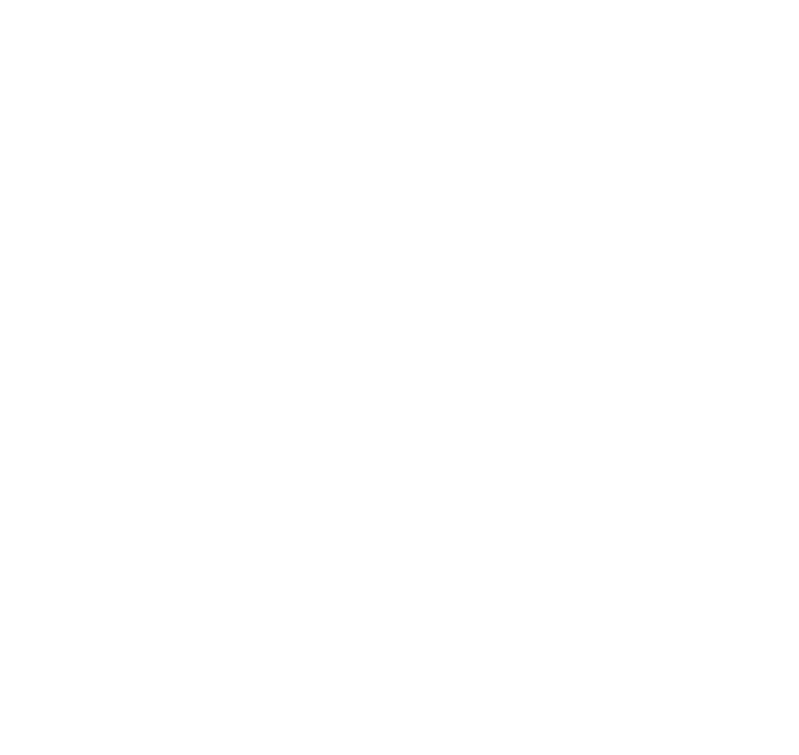 scroll, scrollTop: 0, scrollLeft: 0, axis: both 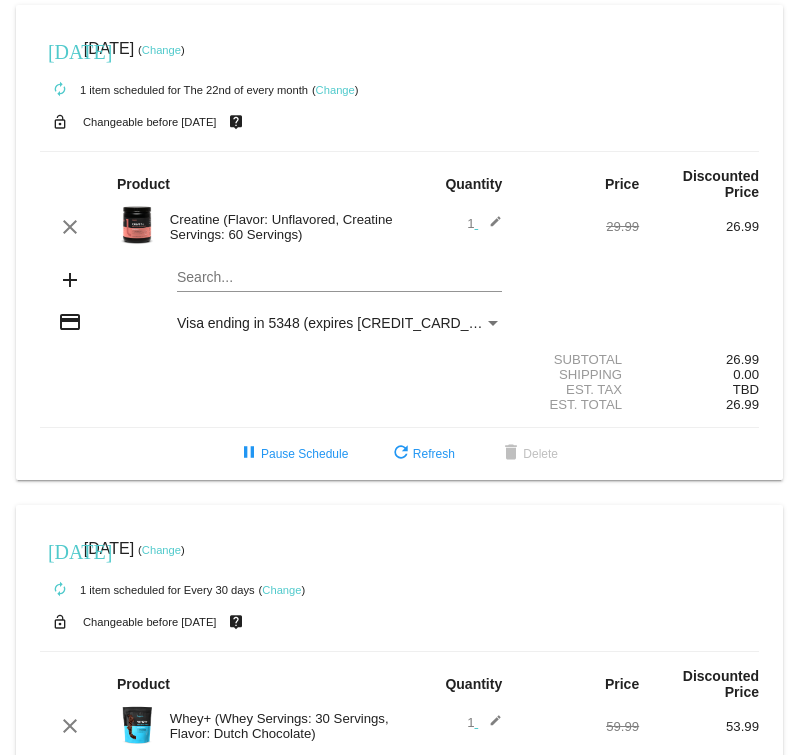 click on "Change" 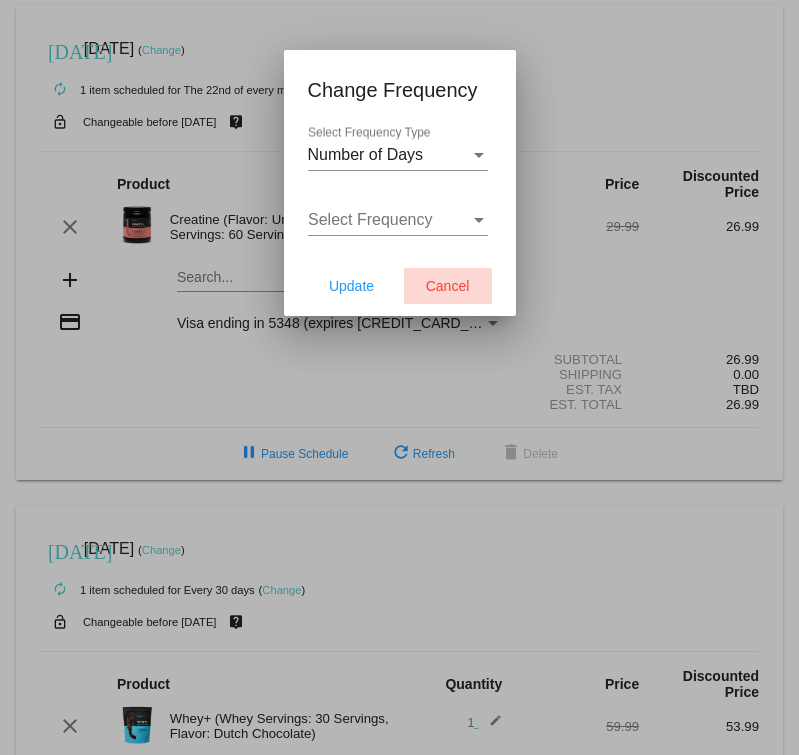 click on "Cancel" 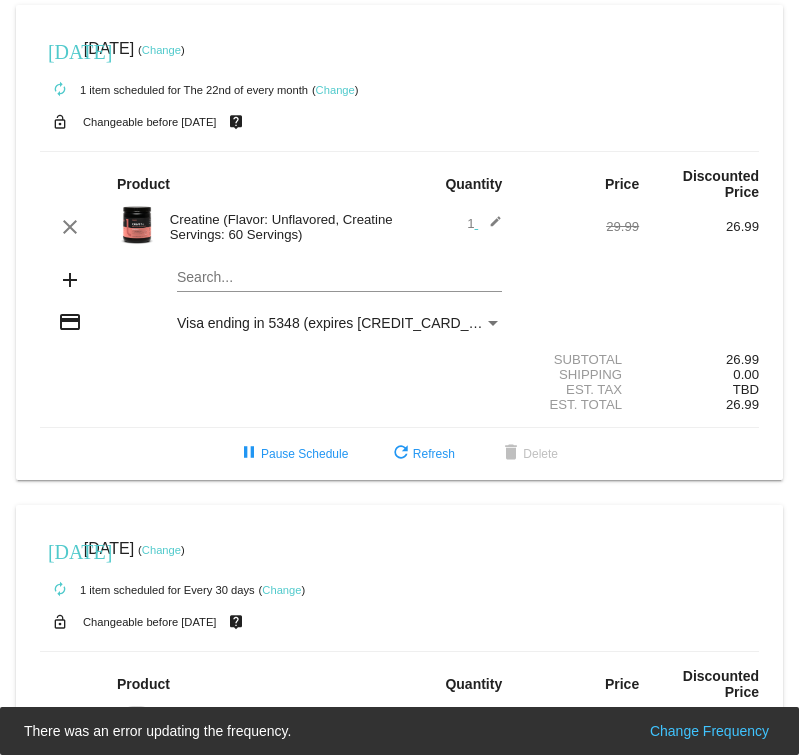 click on "today
Jul 20 2025
( Change )" 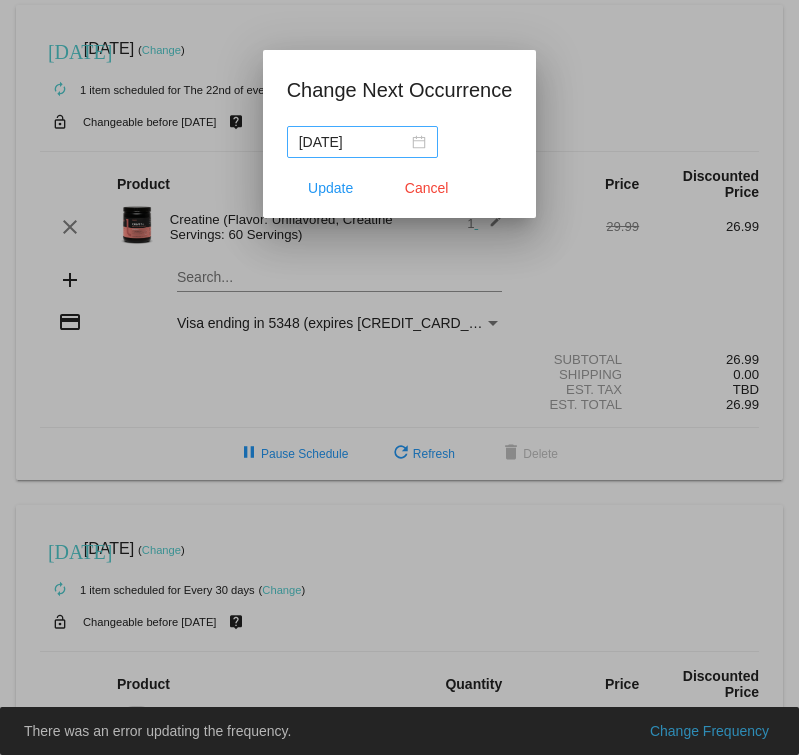 click on "2025-07-20" at bounding box center (362, 142) 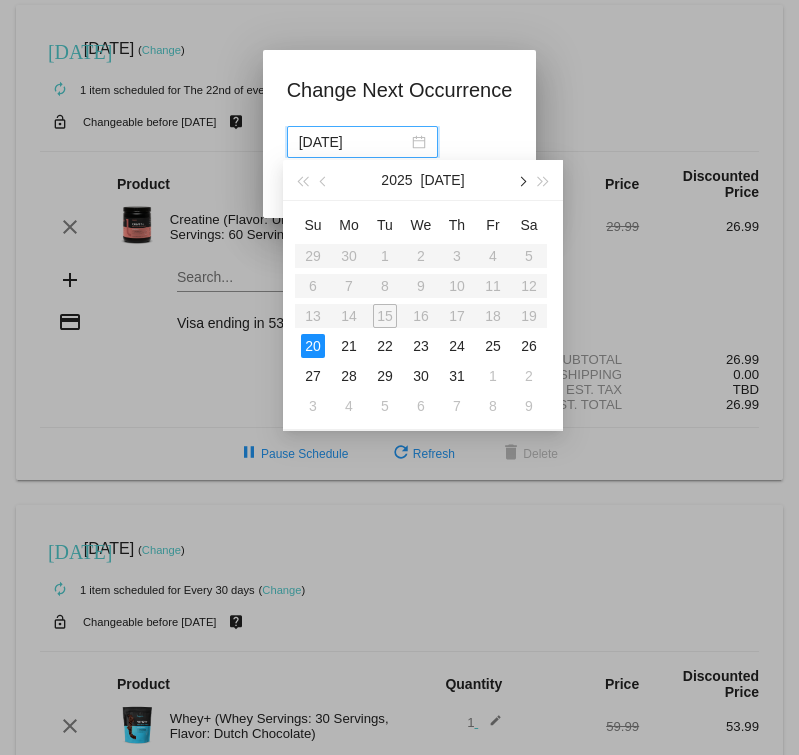 click at bounding box center [521, 182] 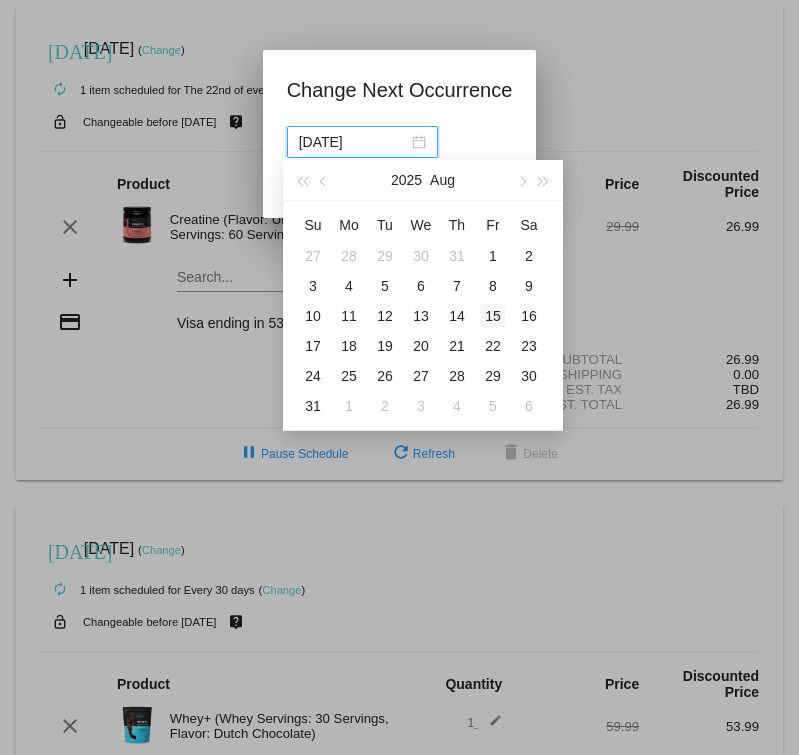 click on "15" at bounding box center (493, 316) 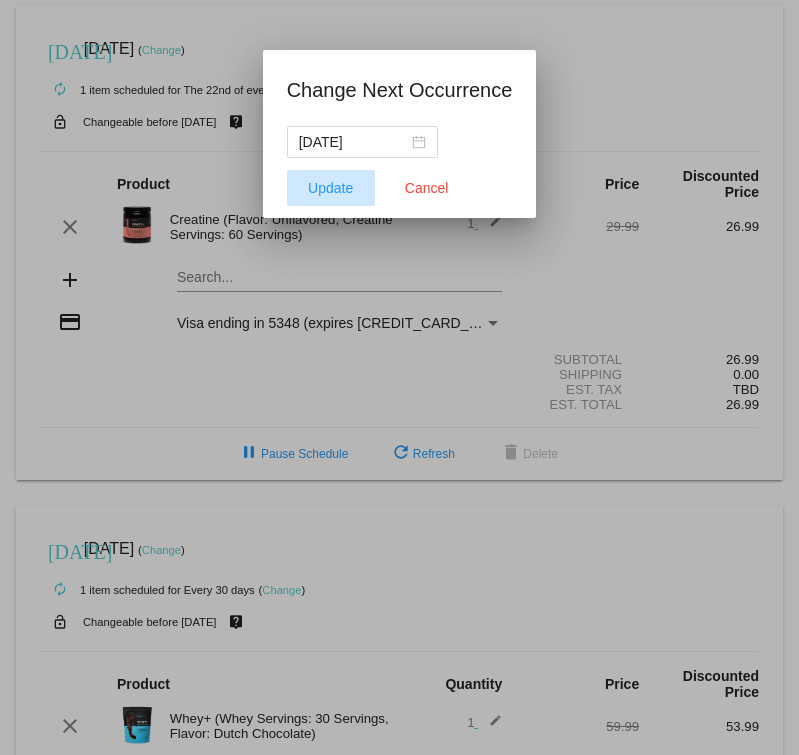 click on "Update" 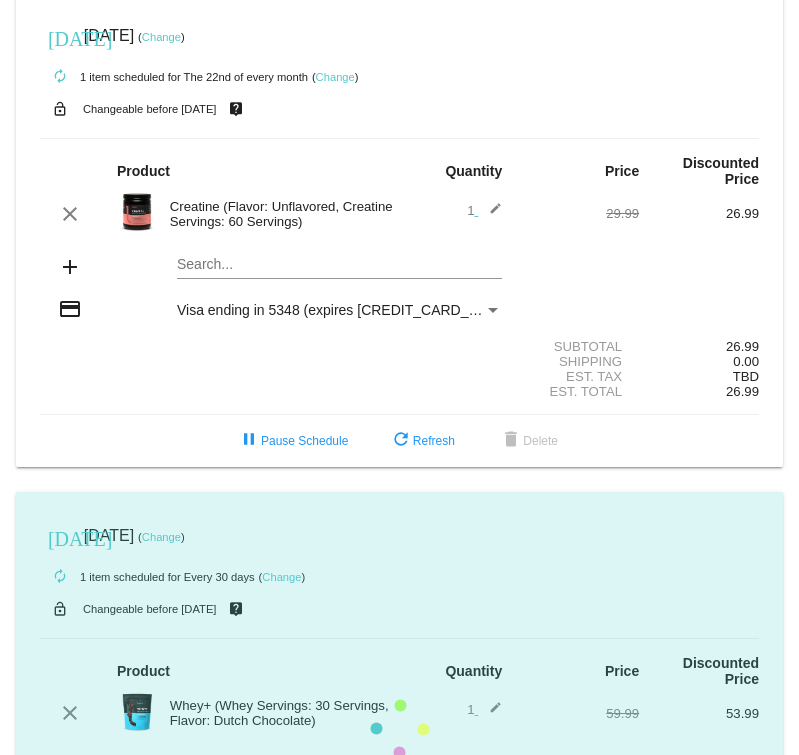 scroll, scrollTop: 261, scrollLeft: 0, axis: vertical 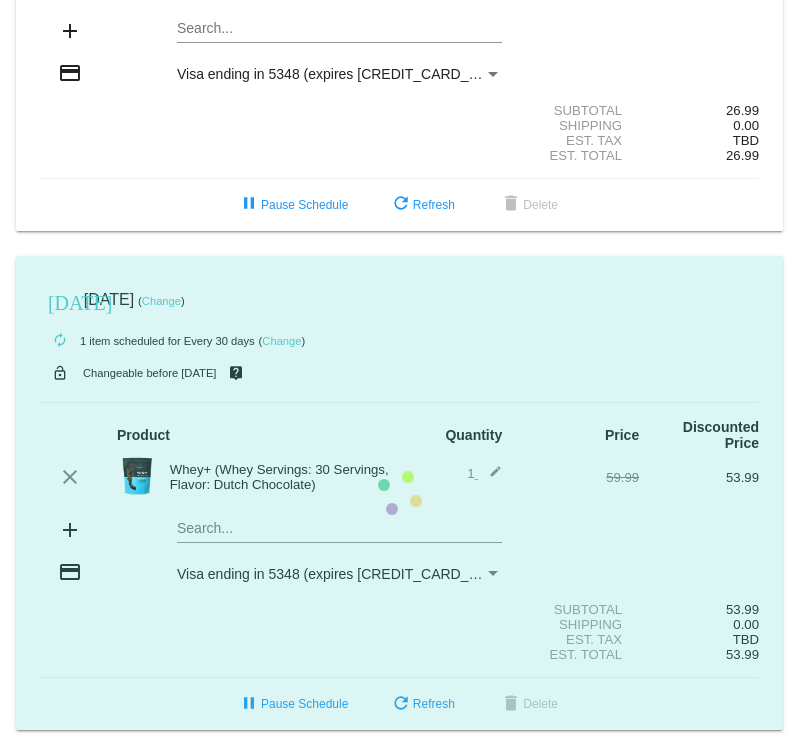 click on "today
Jul 20 2025
( Change )
autorenew
1
item
scheduled for Every 30 days
( Change )
lock_open
Changeable before 7/17/2025
live_help
Product
Quantity
Price
Discounted Price
clear" 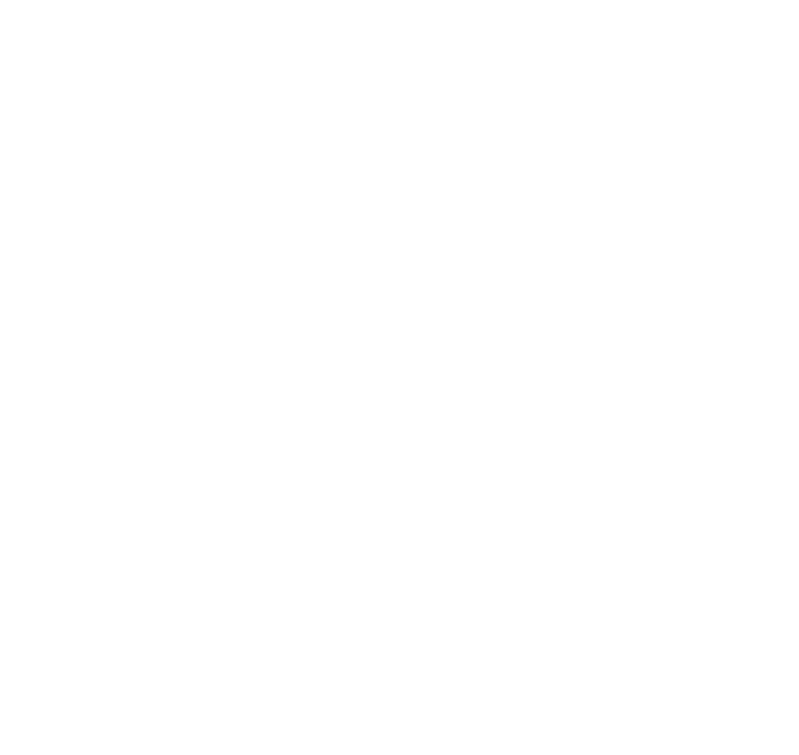 scroll, scrollTop: 0, scrollLeft: 0, axis: both 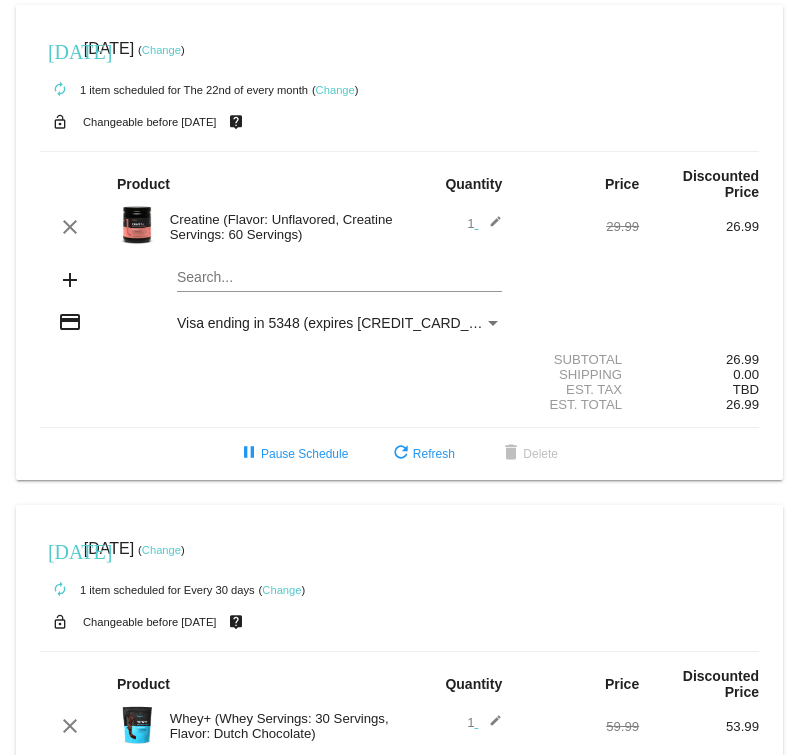 click on "Change" 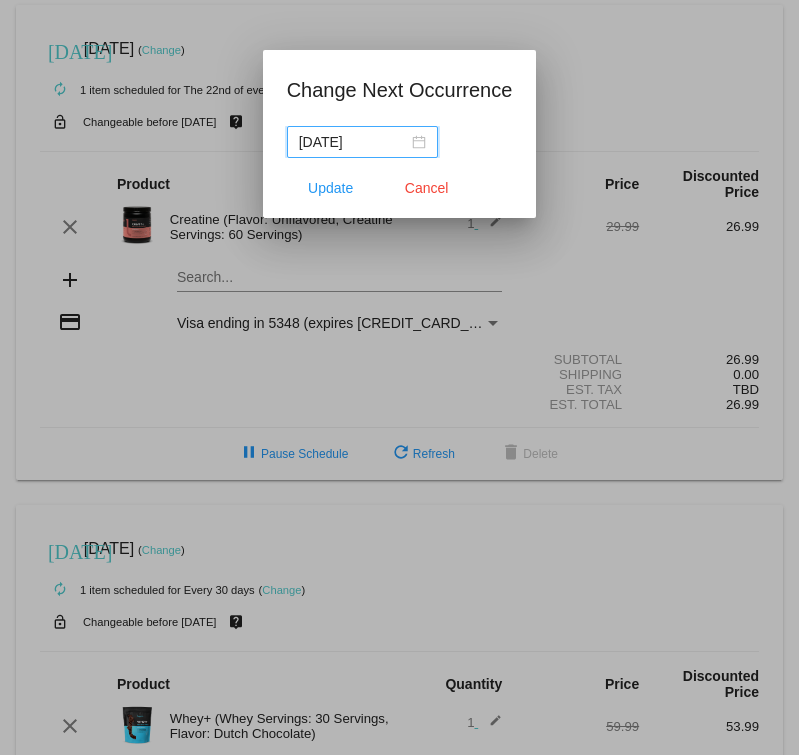 click on "Change Next Occurrence
2025-07-20
Update
Cancel" at bounding box center [400, 146] 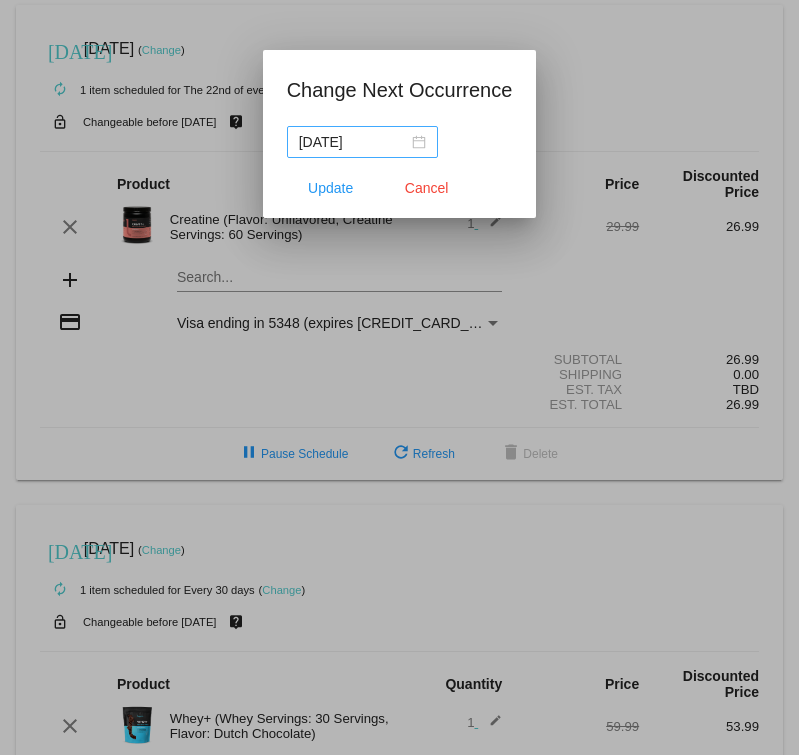 click on "2025-07-20" at bounding box center [362, 142] 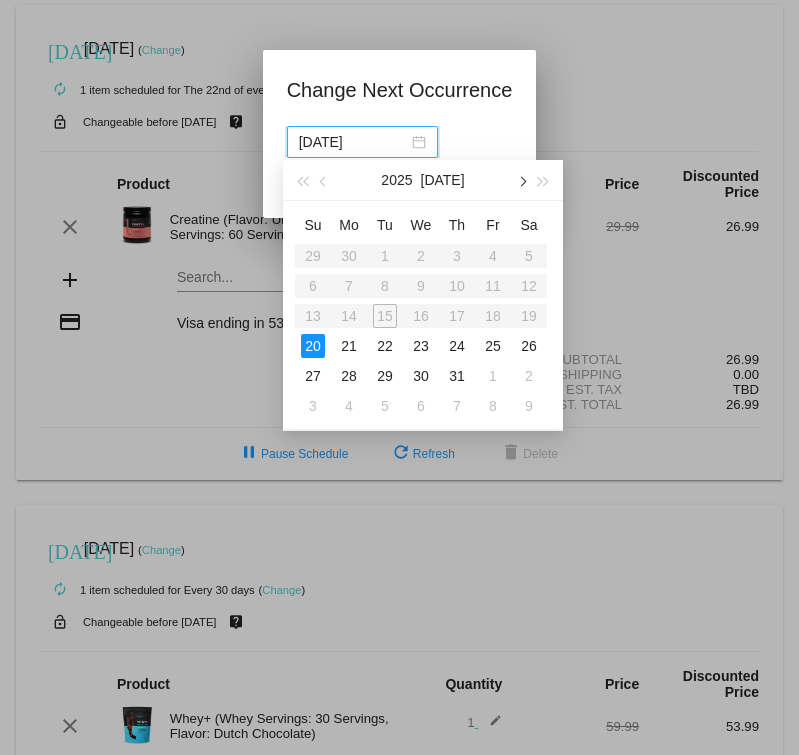 click at bounding box center [521, 180] 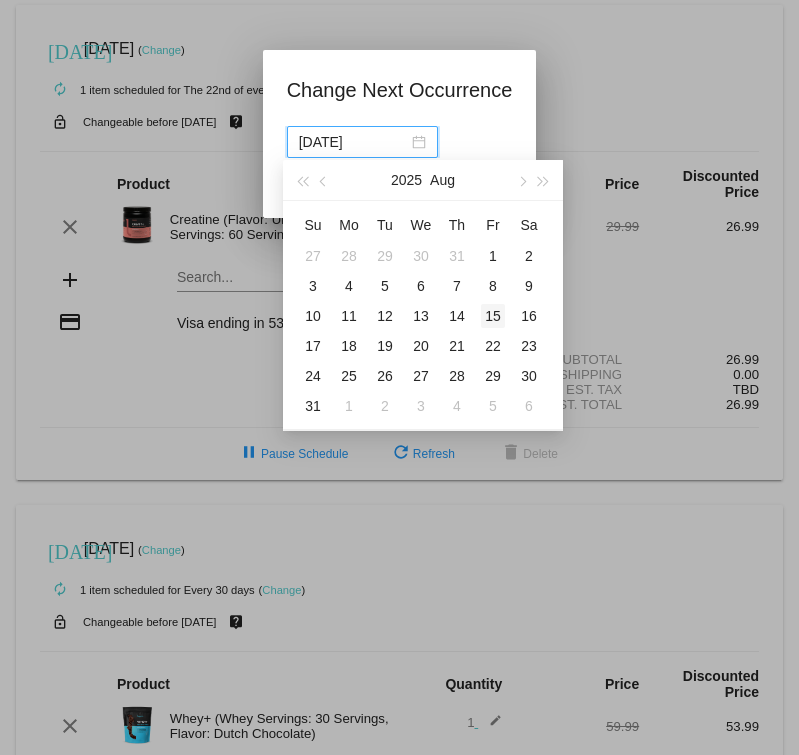 click on "15" at bounding box center [493, 316] 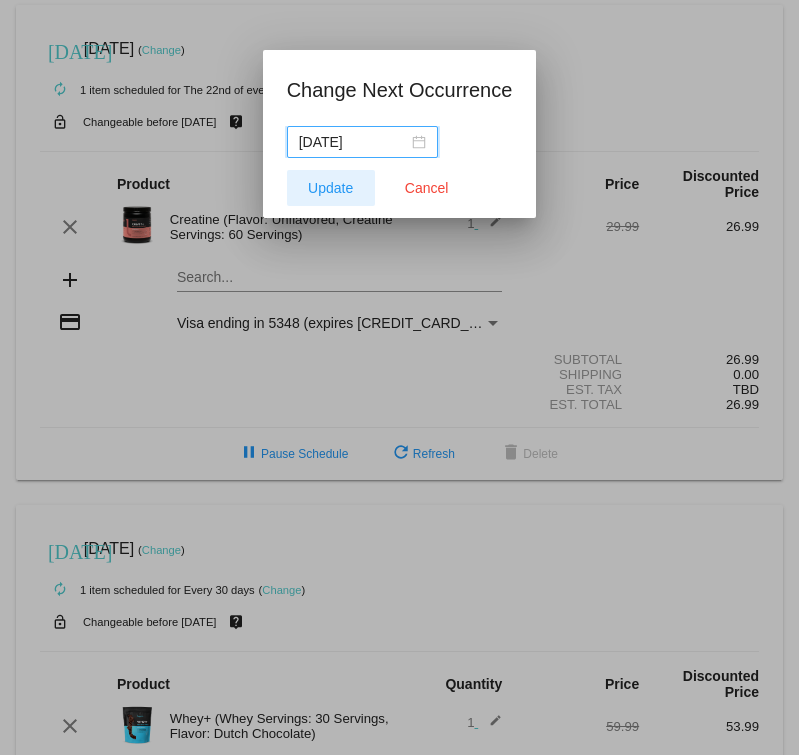 click on "Update" 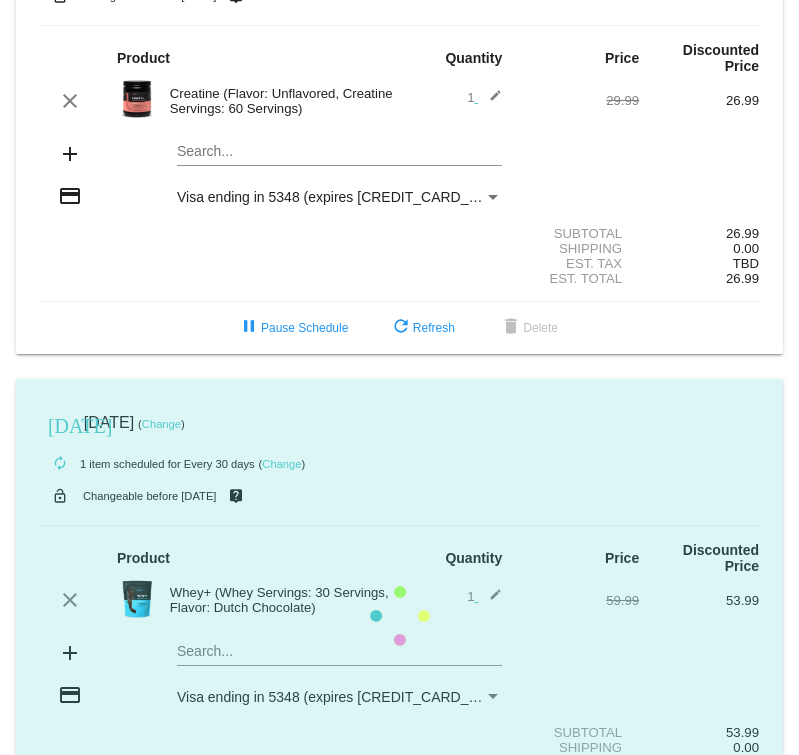 scroll, scrollTop: 261, scrollLeft: 0, axis: vertical 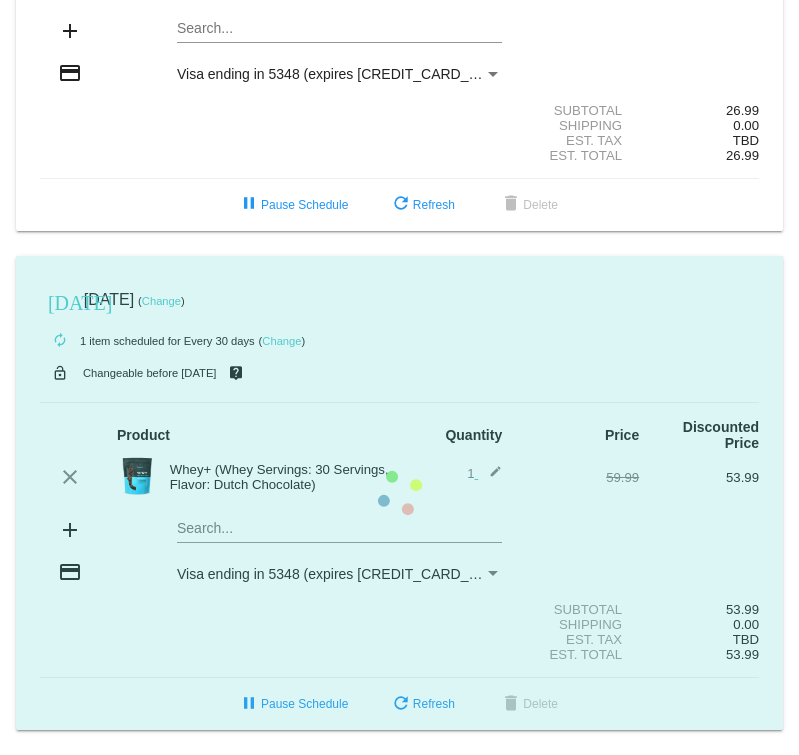 click on "today
Jul 20 2025
( Change )
autorenew
1
item
scheduled for Every 30 days
( Change )
lock_open
Changeable before 7/17/2025
live_help
Product
Quantity
Price
Discounted Price
clear" 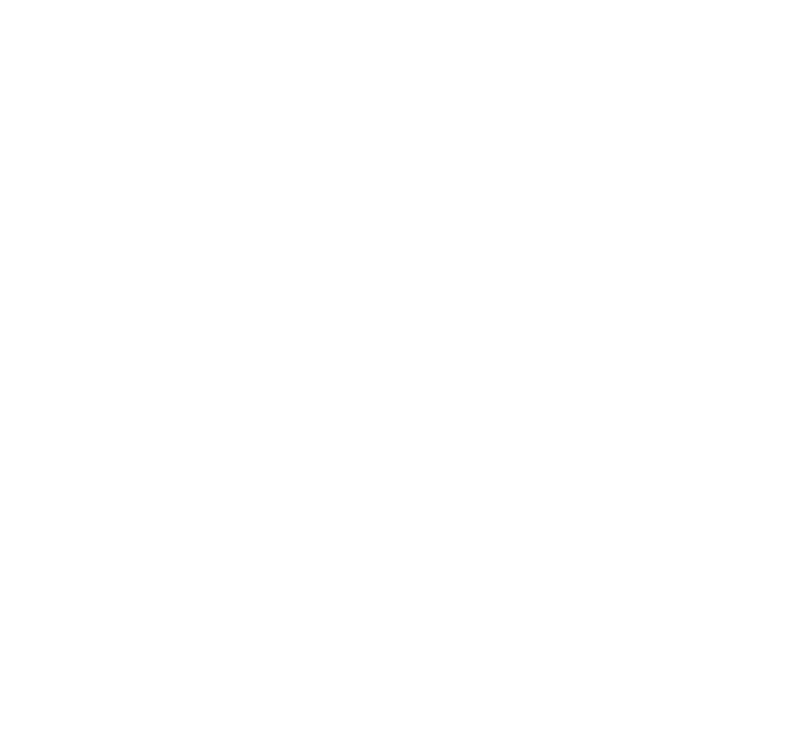 scroll, scrollTop: 0, scrollLeft: 0, axis: both 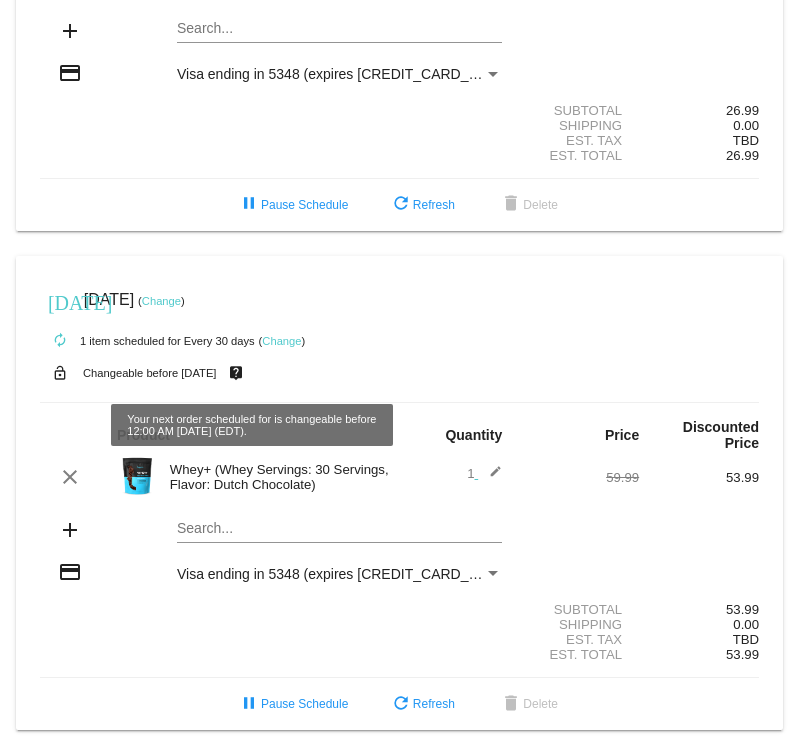 click on "live_help" 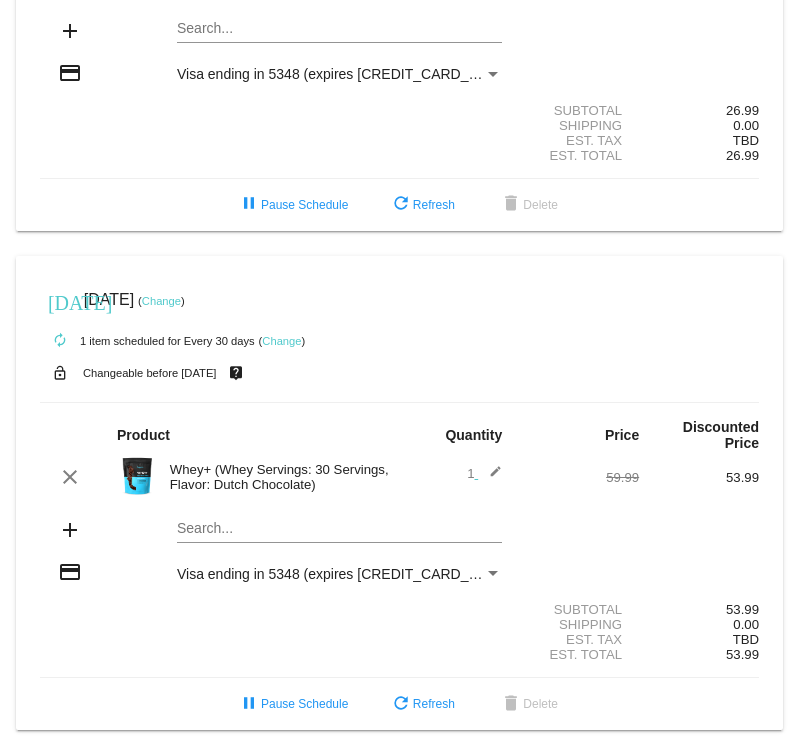 click on "live_help" 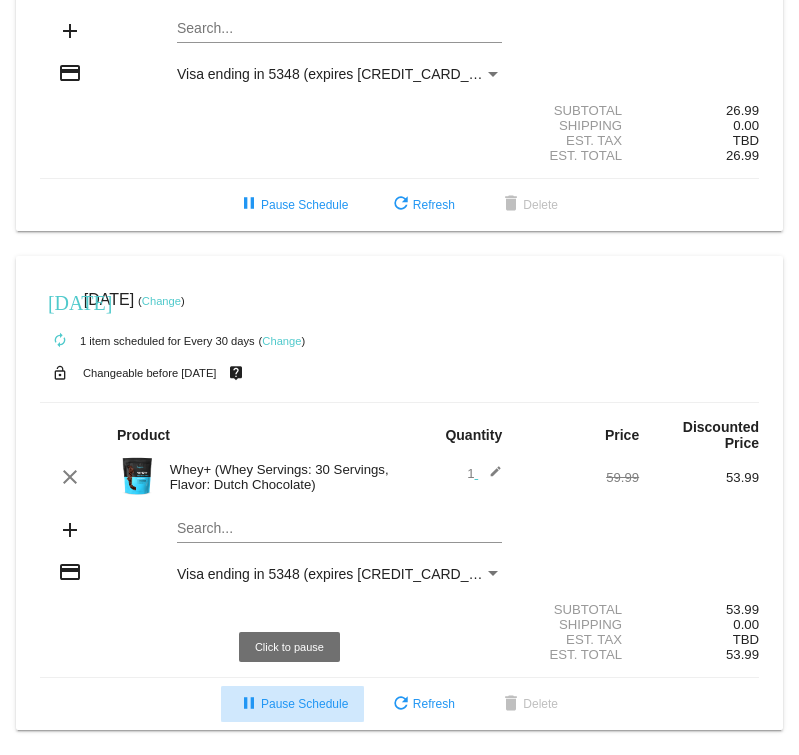 click on "pause  Pause Schedule" 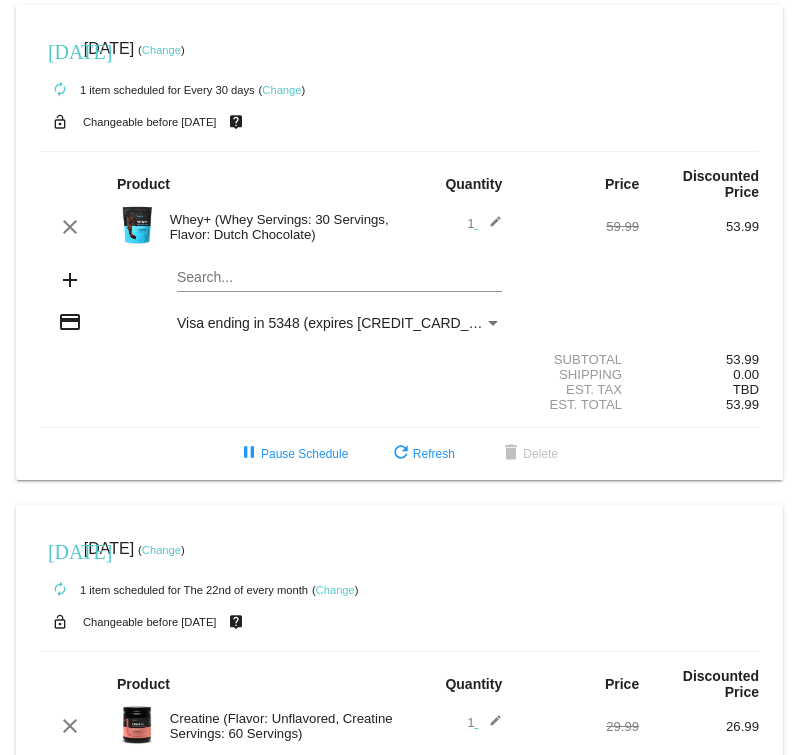 scroll, scrollTop: 0, scrollLeft: 0, axis: both 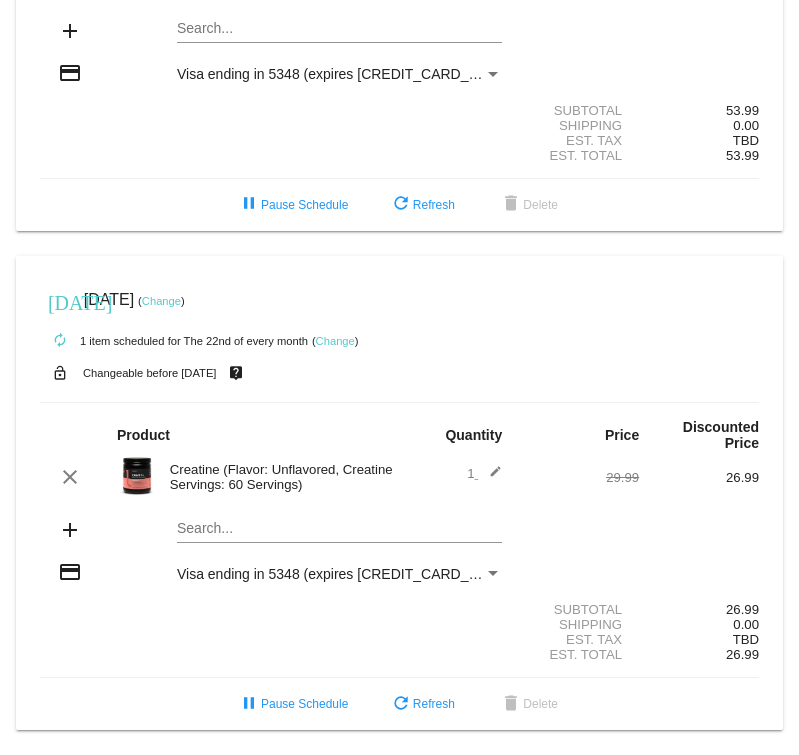 click on "Change" 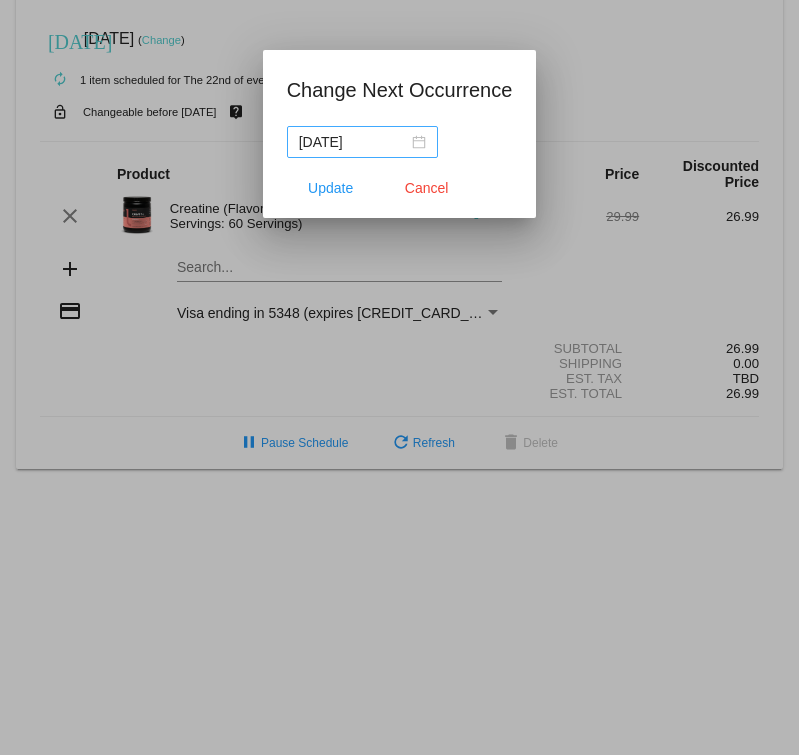 click on "[DATE]" at bounding box center (362, 142) 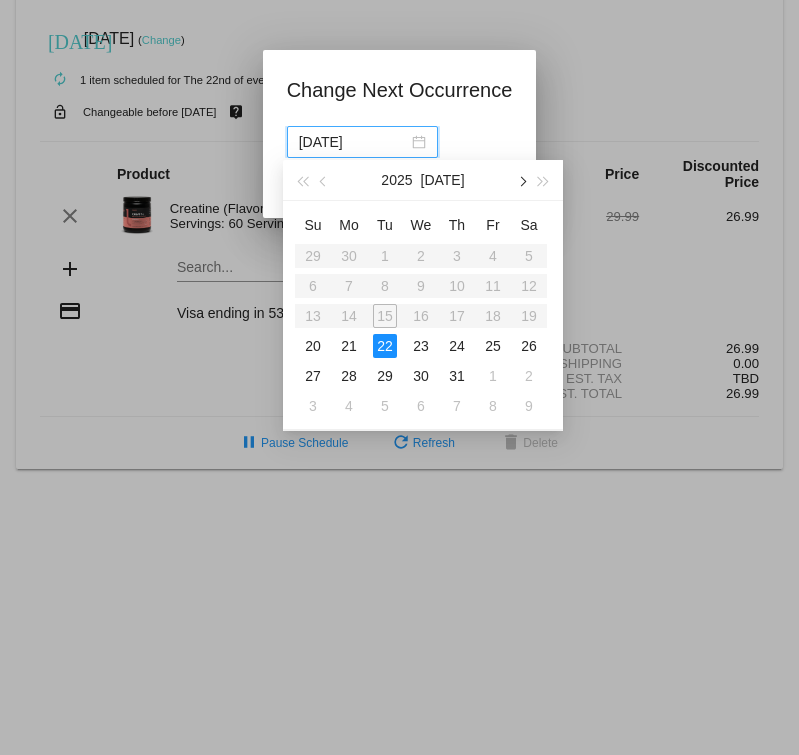 click at bounding box center [521, 180] 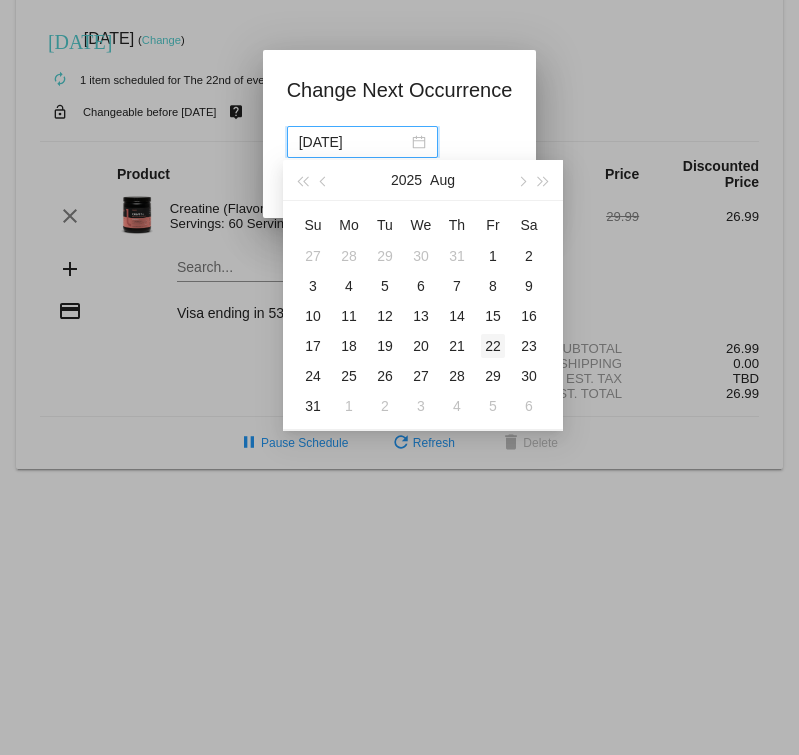 click on "22" at bounding box center (493, 346) 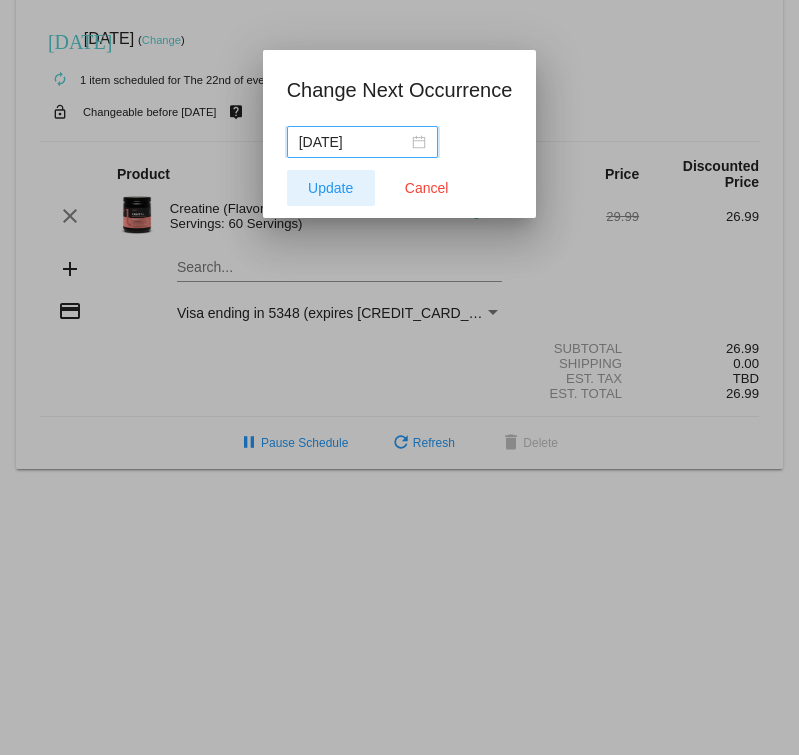click on "Update" 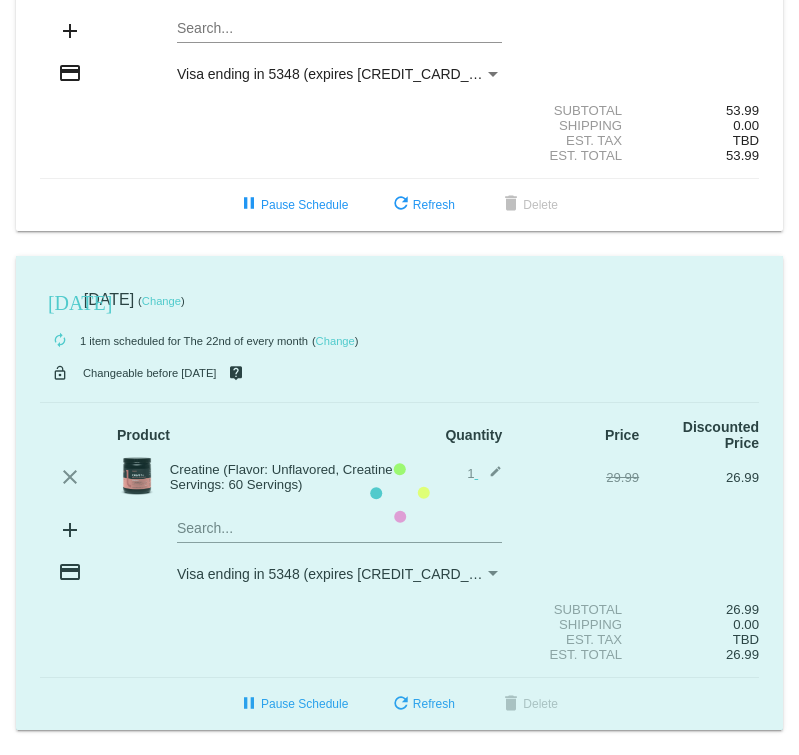 scroll, scrollTop: 261, scrollLeft: 0, axis: vertical 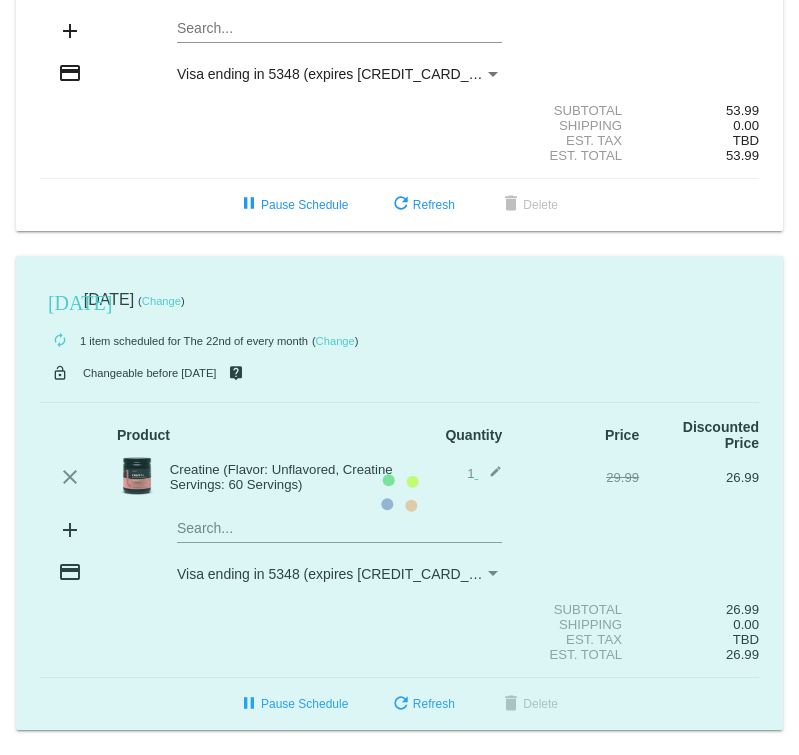 click on "[DATE]
[DATE]
( Change )
autorenew
1
item
scheduled for The 22nd of every month
( Change )
lock_open
Changeable before [DATE]
live_help
Product
Quantity
Price
Discounted Price
add" 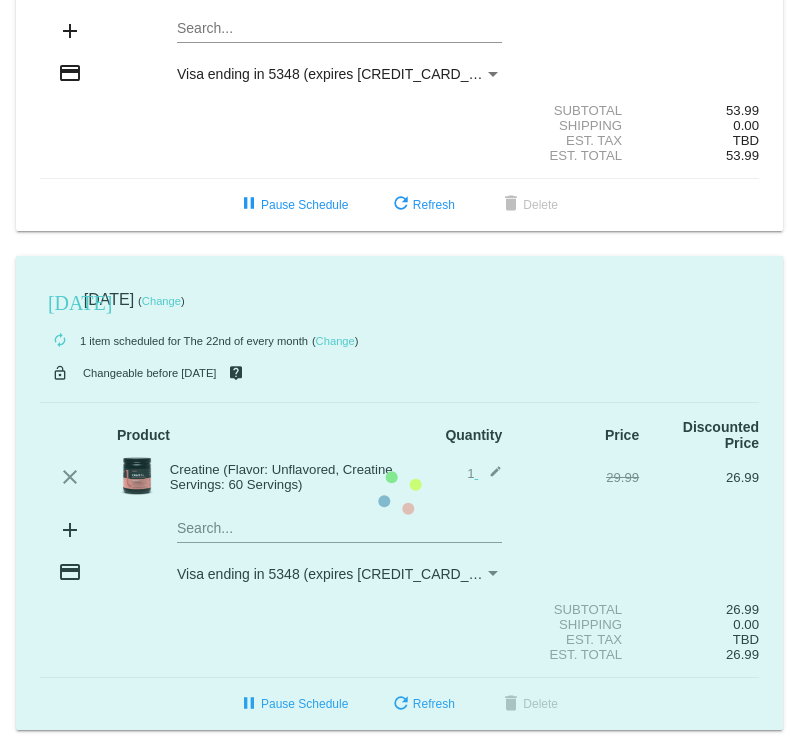 click on "[DATE]
[DATE]
( Change )
autorenew
1
item
scheduled for The 22nd of every month
( Change )
lock_open
Changeable before [DATE]
live_help
Product
Quantity
Price
Discounted Price
add" 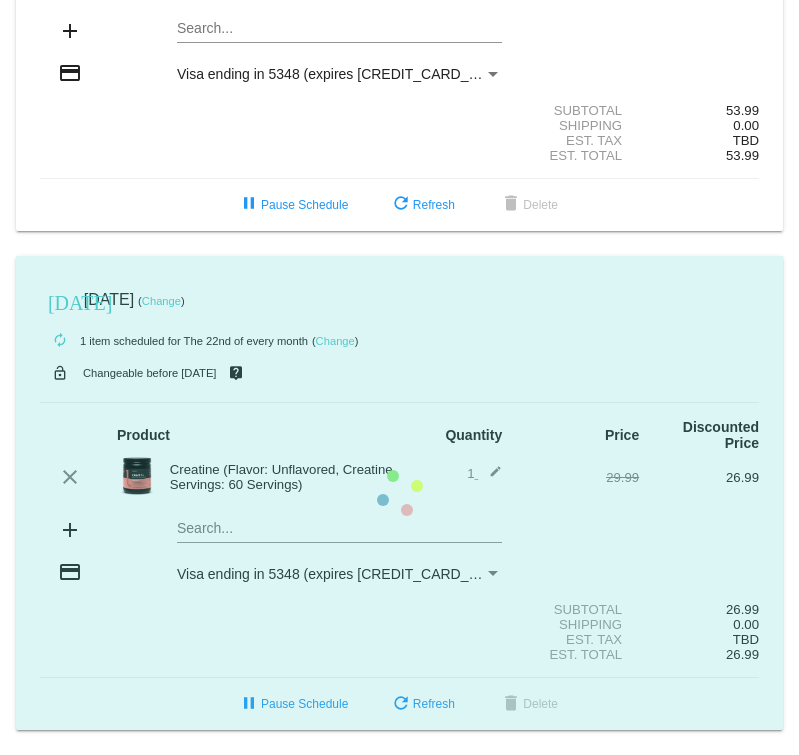 scroll, scrollTop: 0, scrollLeft: 0, axis: both 